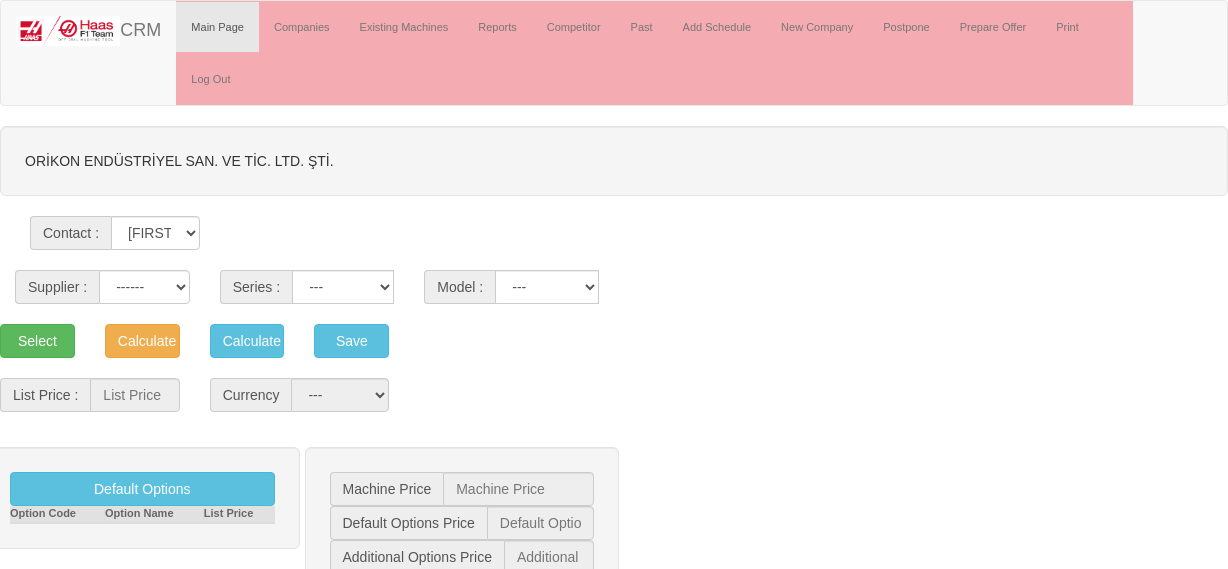 scroll, scrollTop: 0, scrollLeft: 0, axis: both 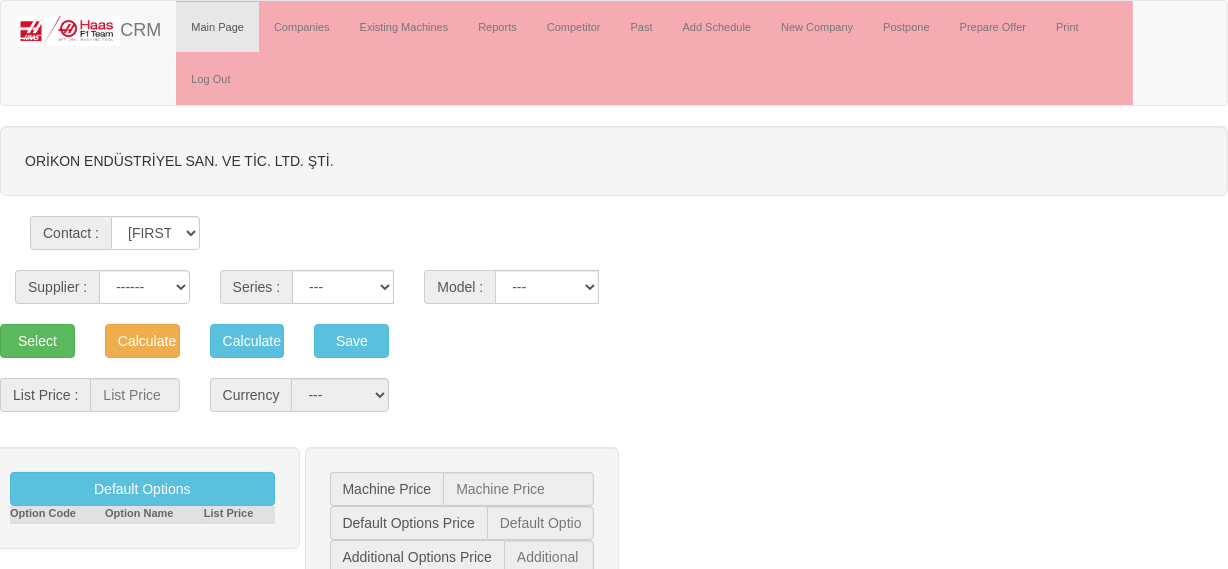 select on "3" 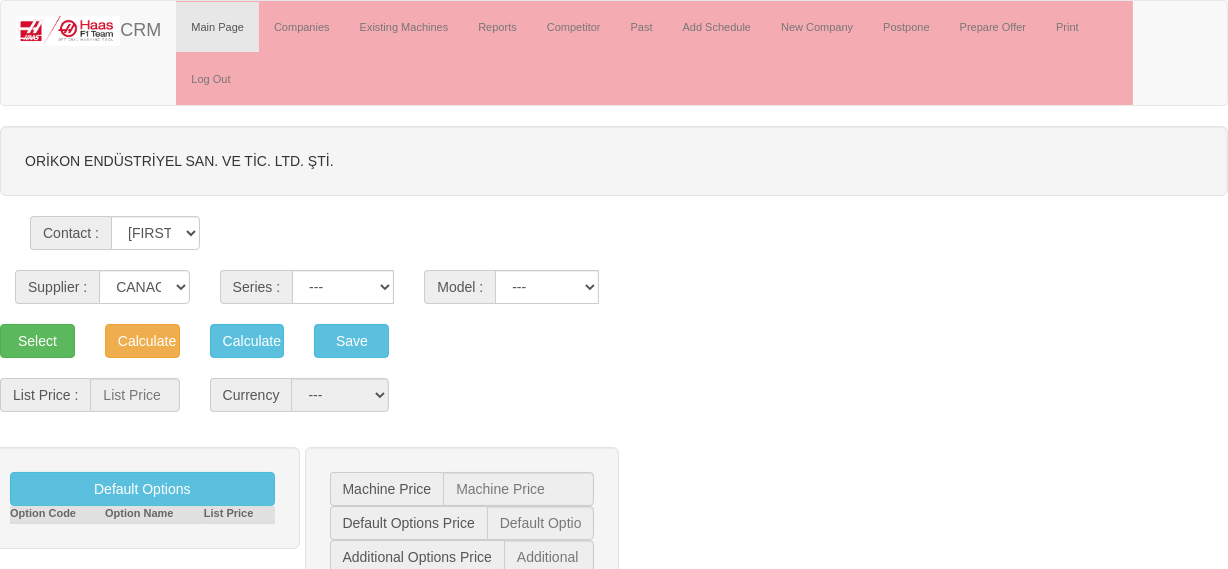 click on "------
HAAS
CANACA" at bounding box center [144, 287] 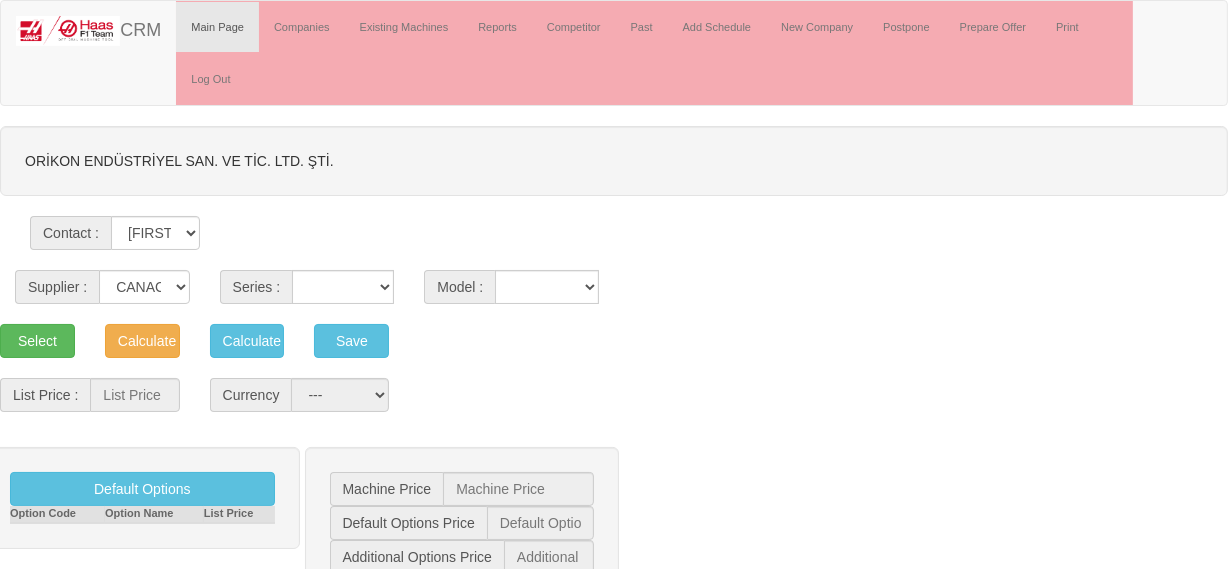 click on "CANACA" at bounding box center [343, 287] 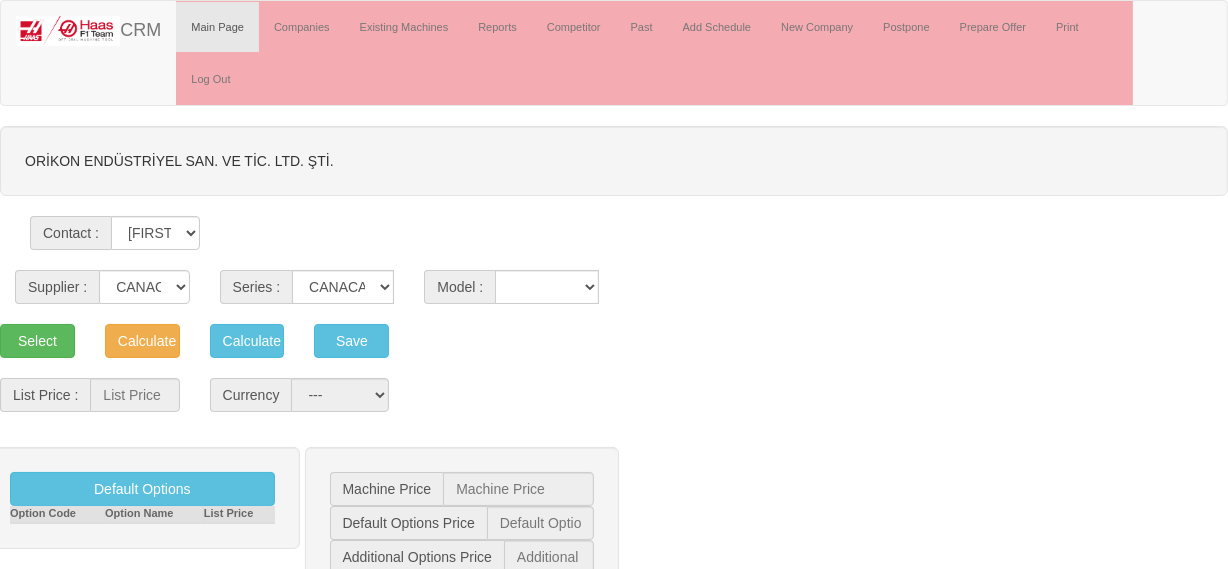 click on "CANACA" at bounding box center (343, 287) 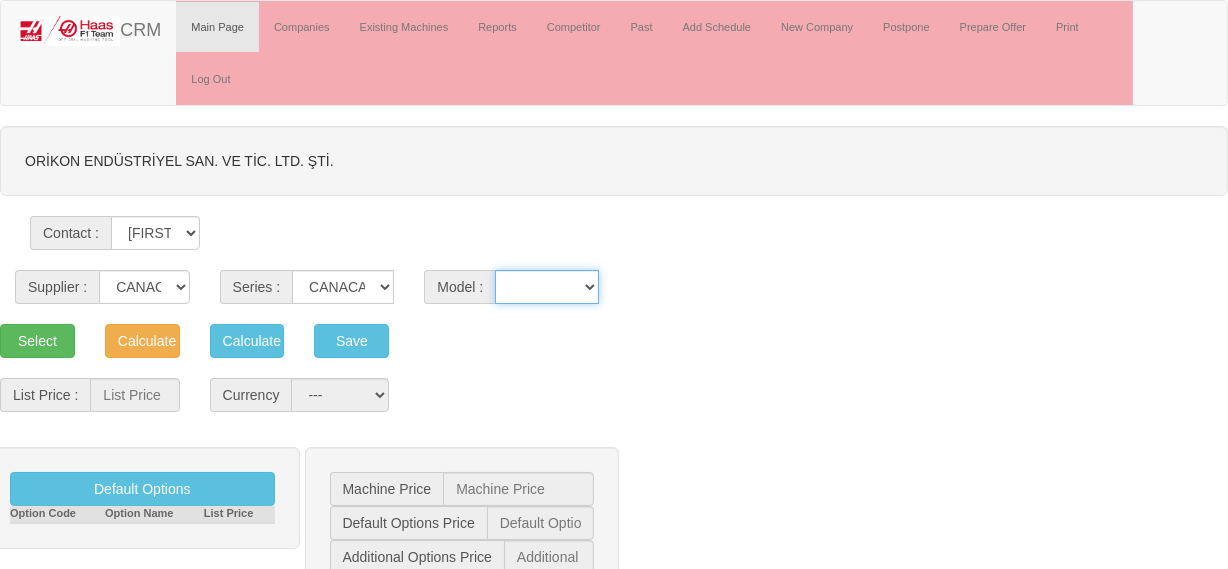 click on "CANACA" at bounding box center (547, 287) 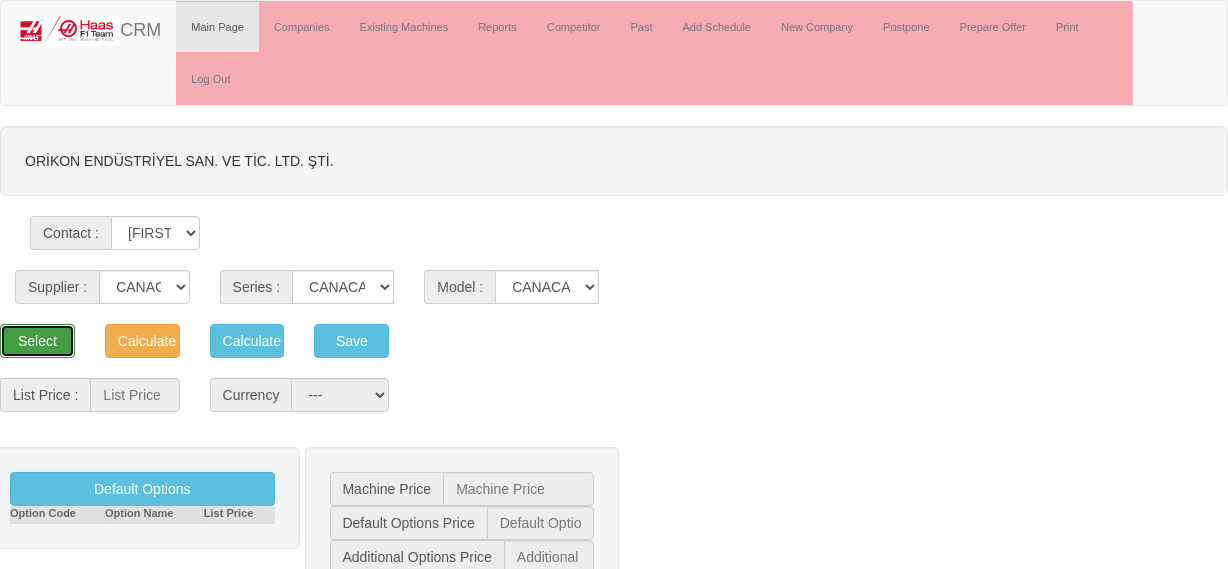 drag, startPoint x: 50, startPoint y: 335, endPoint x: 710, endPoint y: 348, distance: 660.128 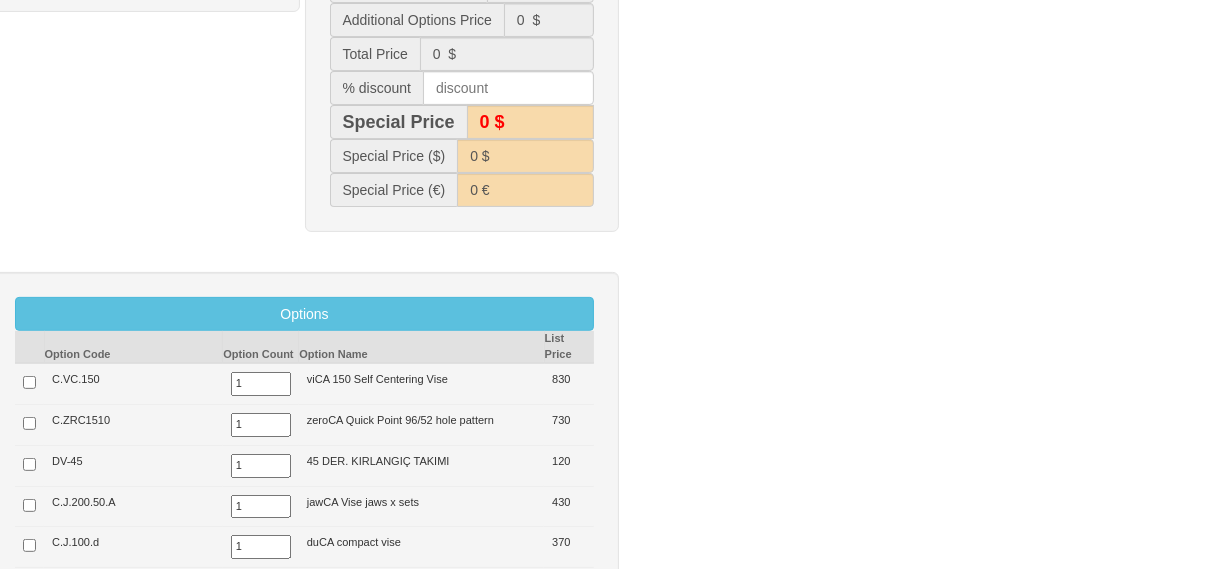 scroll, scrollTop: 727, scrollLeft: 0, axis: vertical 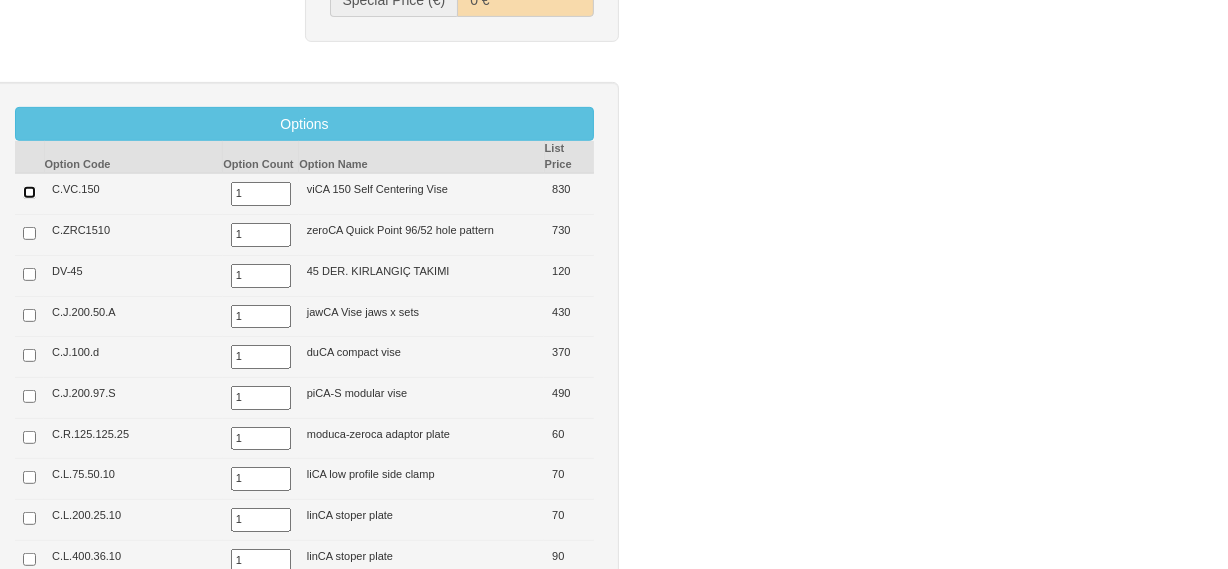 click at bounding box center [29, 192] 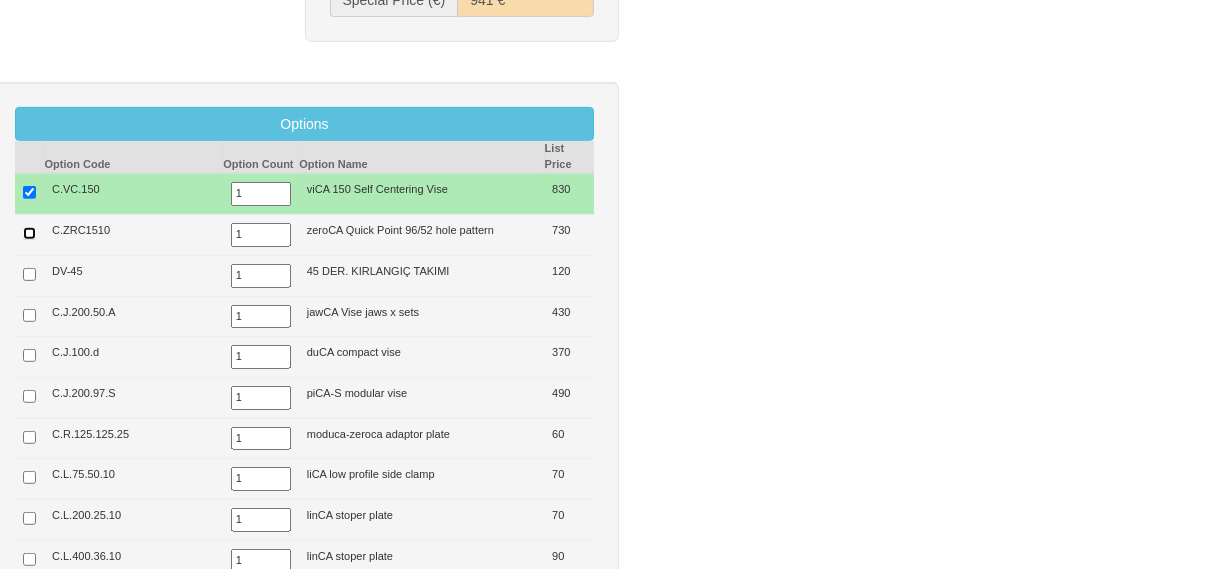 click at bounding box center [29, 233] 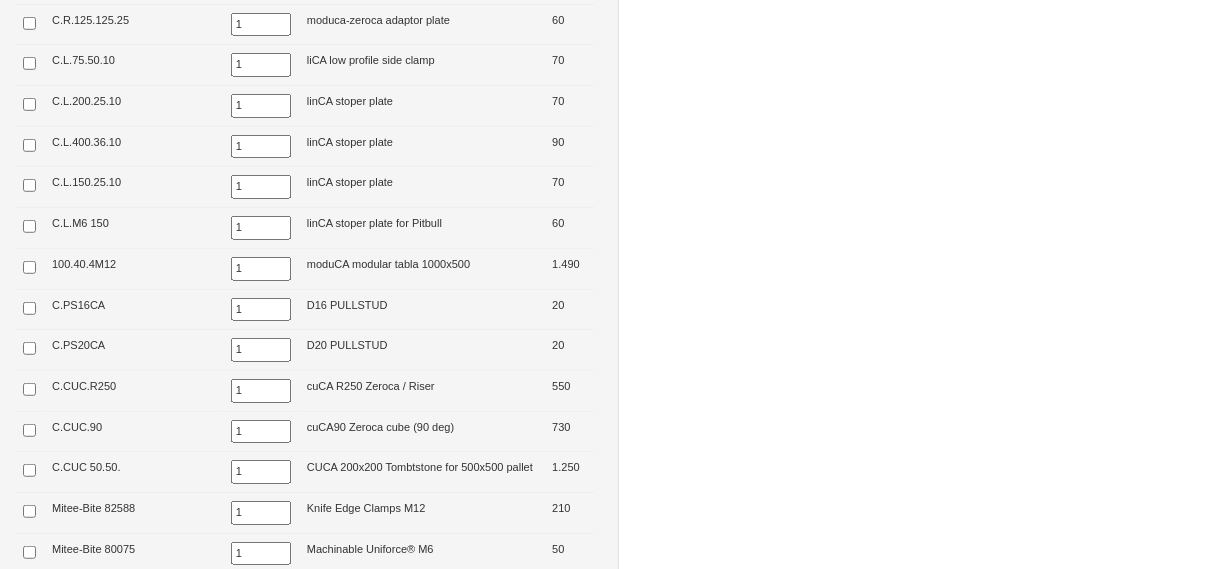 scroll, scrollTop: 1181, scrollLeft: 0, axis: vertical 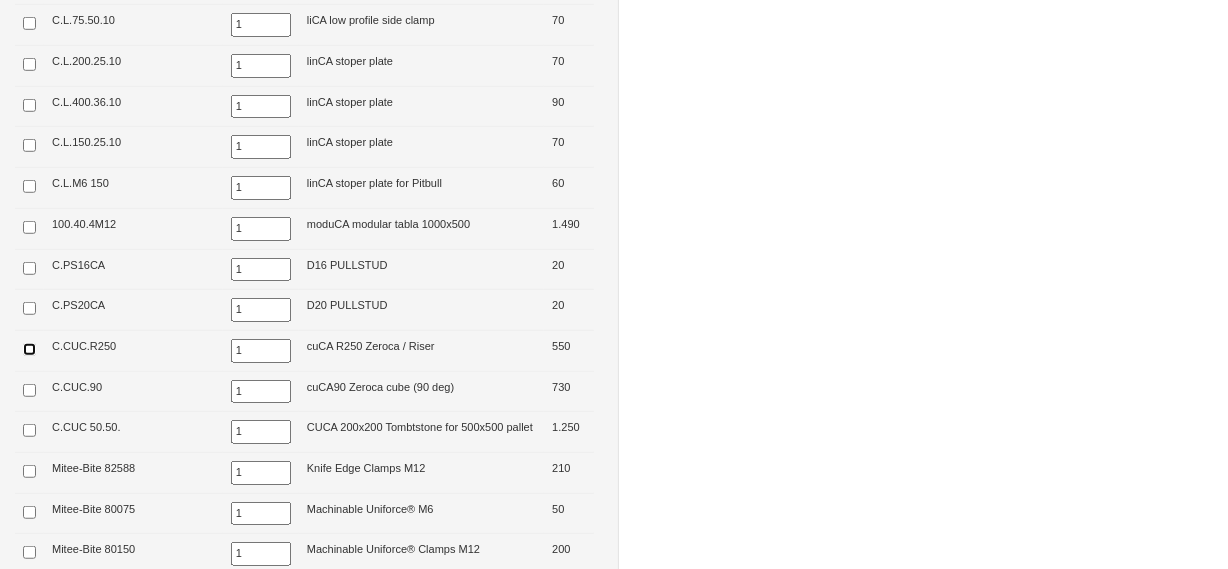 click at bounding box center (29, 349) 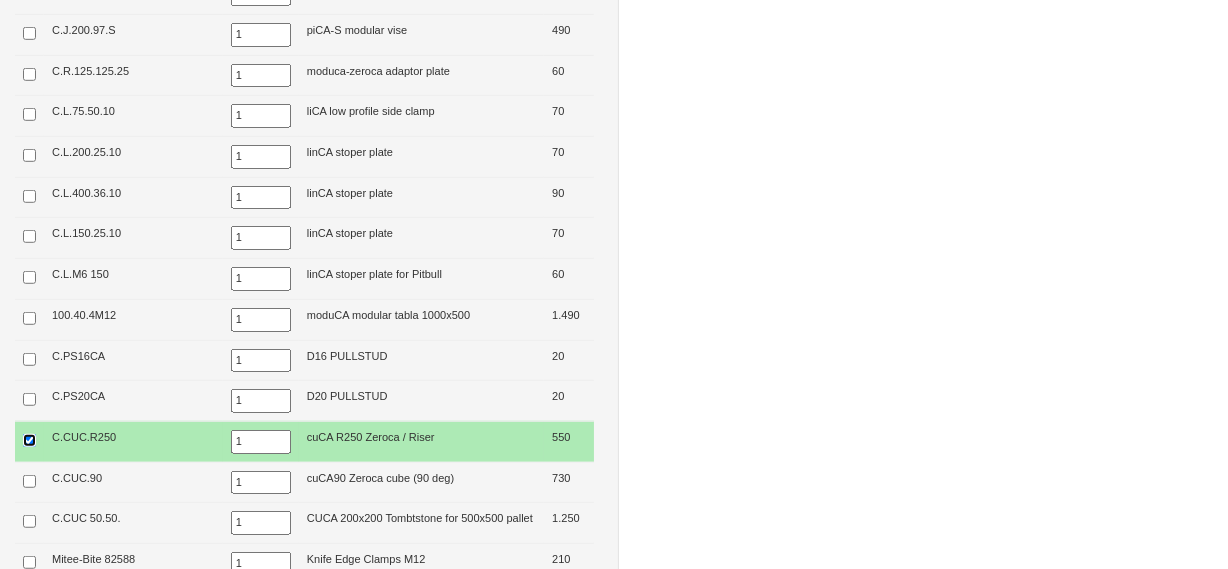 scroll, scrollTop: 1000, scrollLeft: 0, axis: vertical 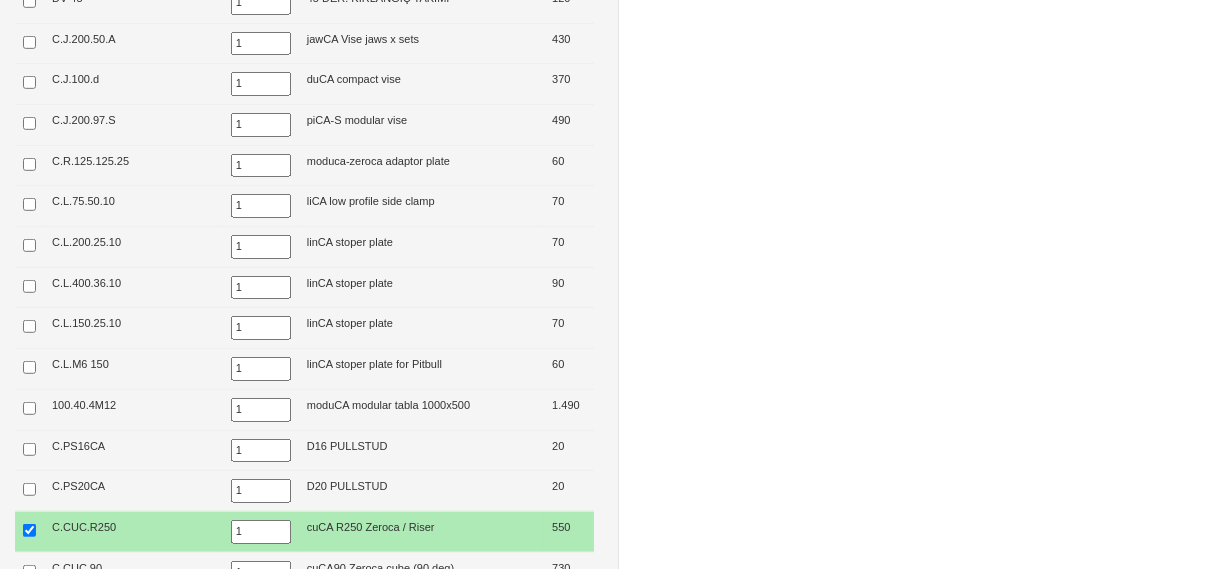 click on "1" at bounding box center [261, 491] 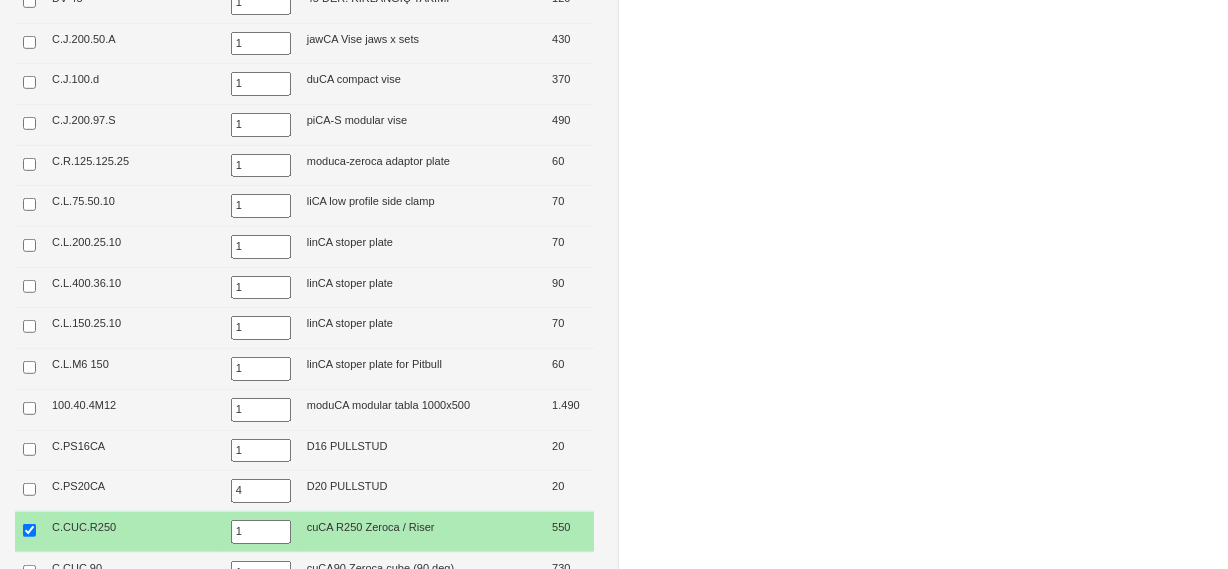 type on "4" 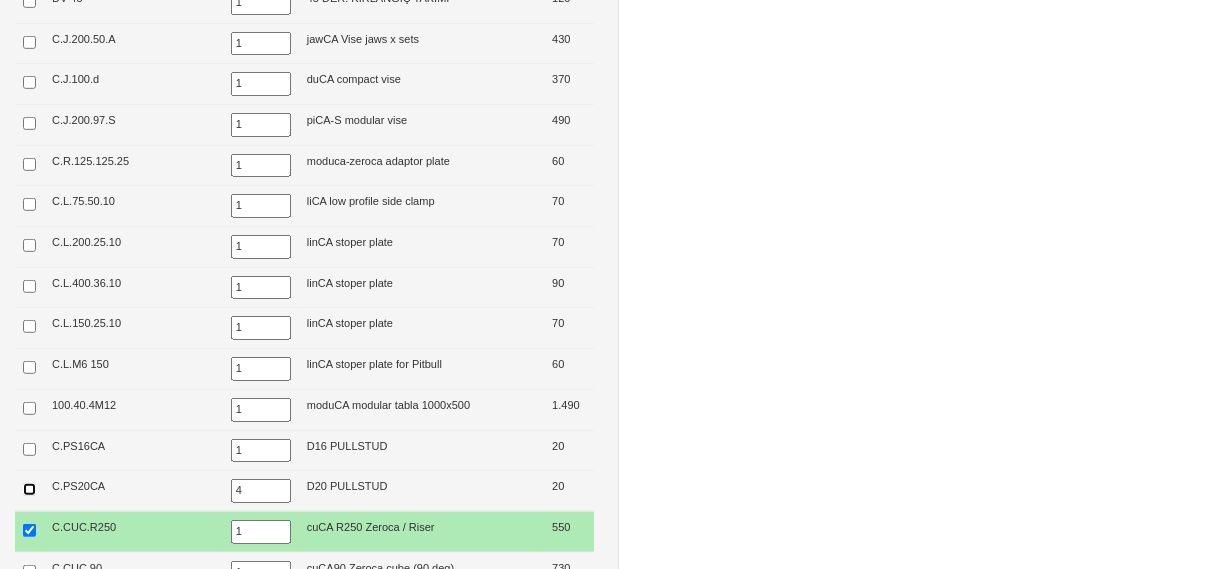 drag, startPoint x: 28, startPoint y: 479, endPoint x: 247, endPoint y: 420, distance: 226.80829 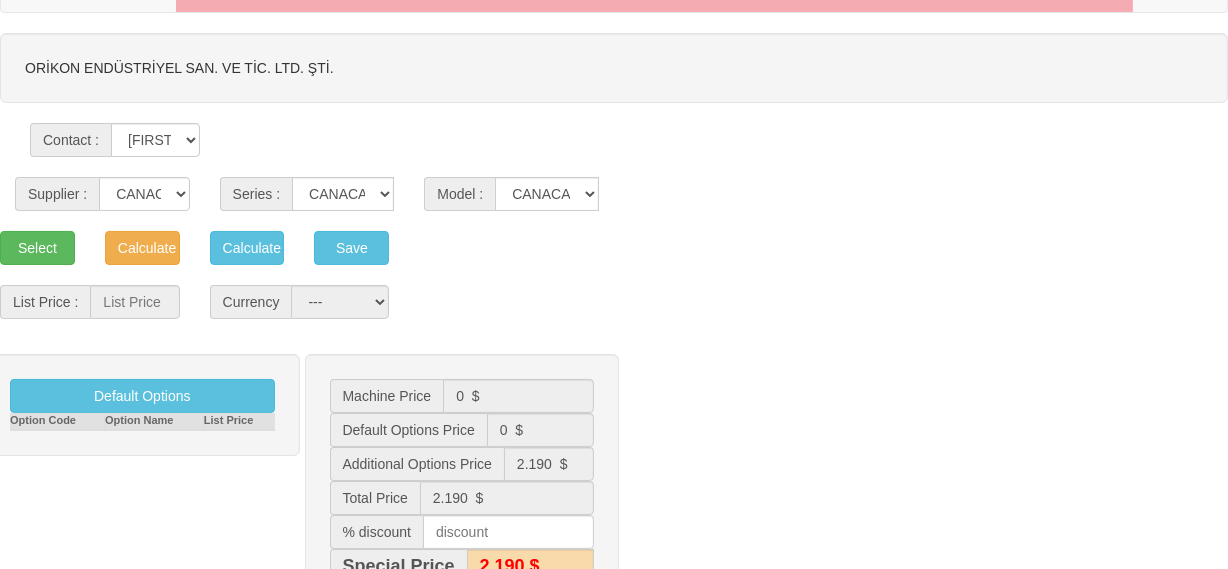 scroll, scrollTop: 0, scrollLeft: 0, axis: both 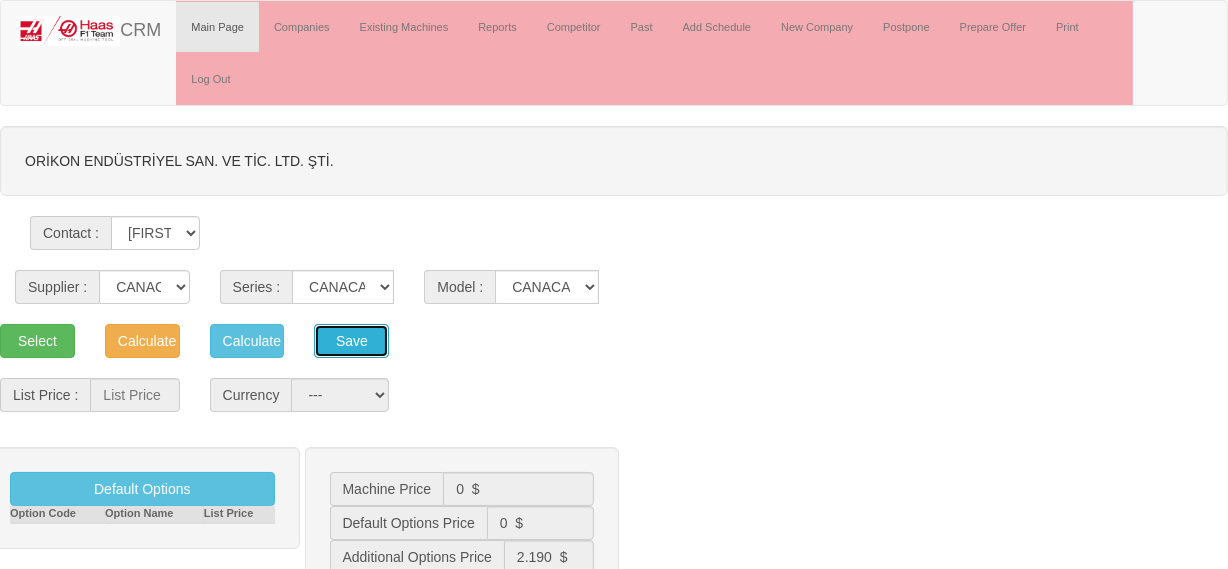 click on "Save" at bounding box center (247, 341) 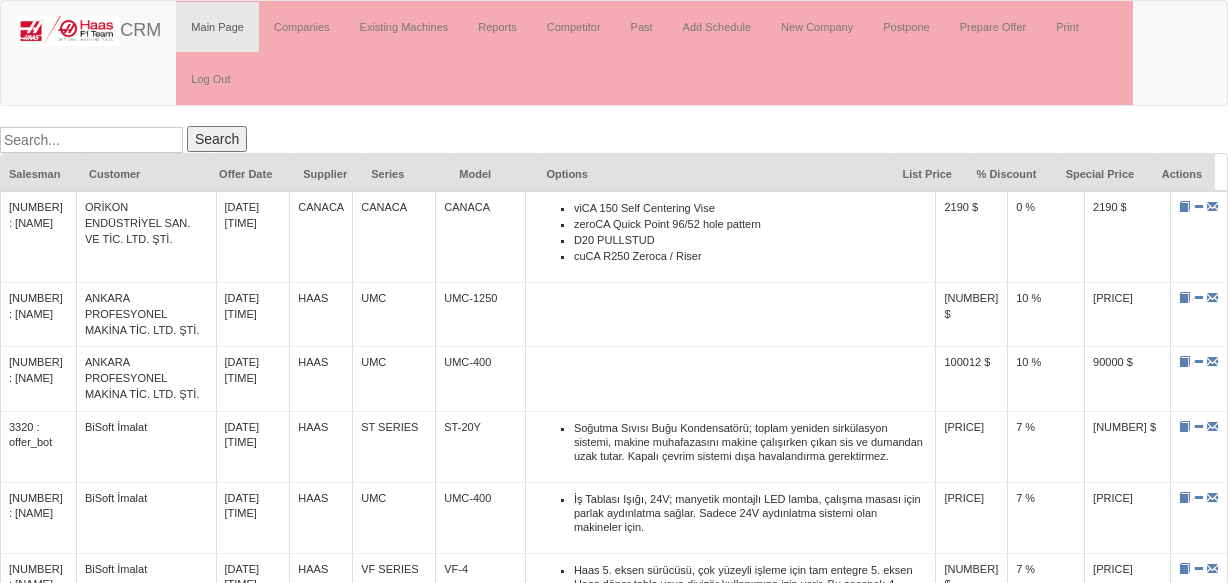 scroll, scrollTop: 0, scrollLeft: 0, axis: both 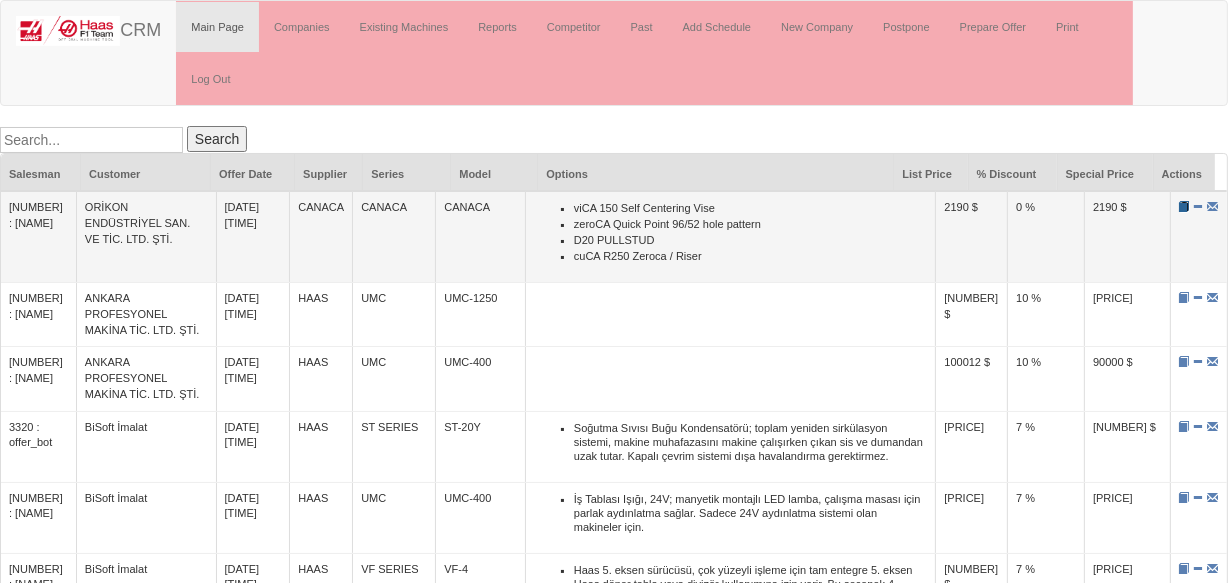 click at bounding box center [1184, 206] 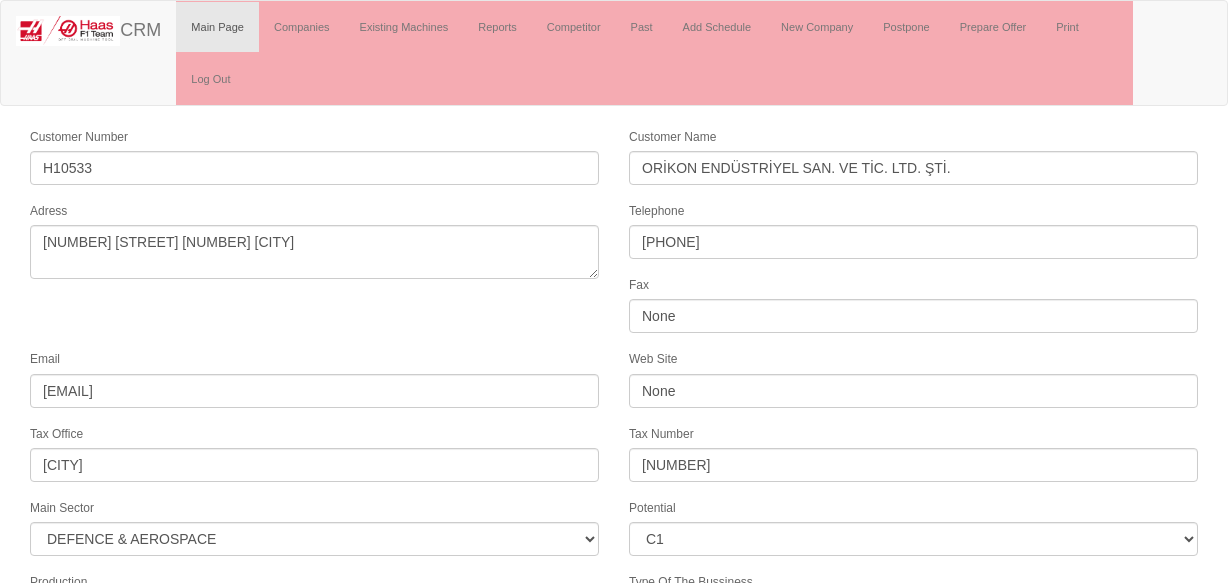 scroll, scrollTop: 504, scrollLeft: 0, axis: vertical 